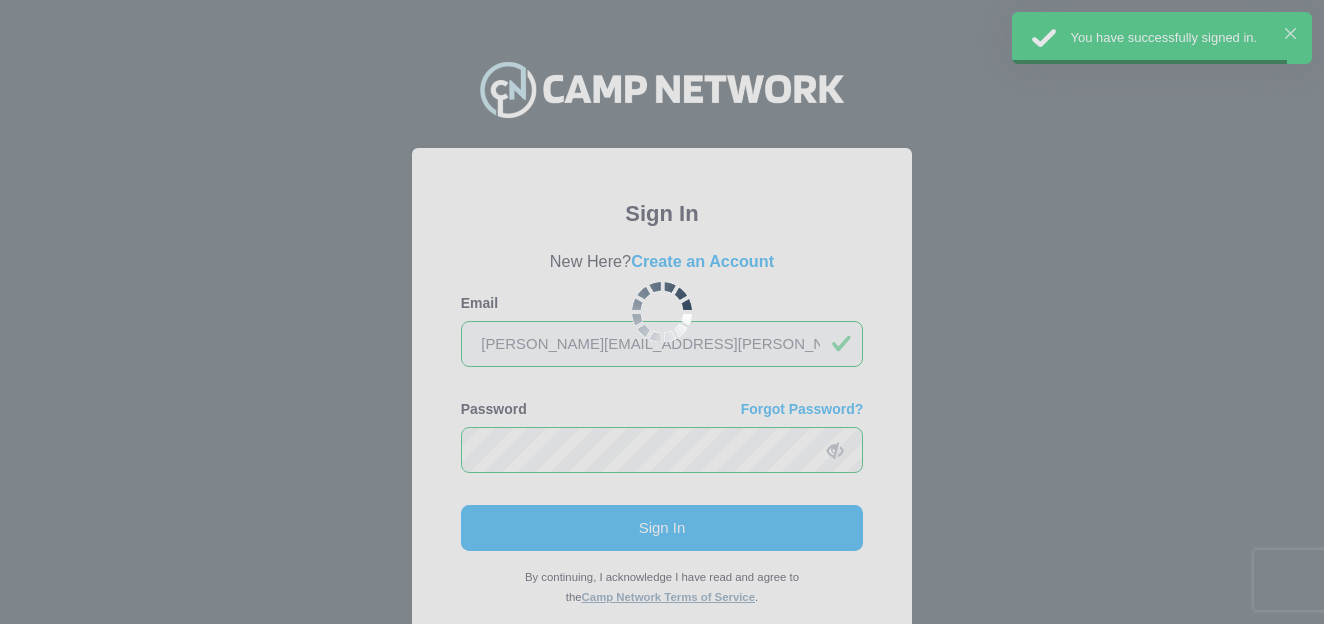 scroll, scrollTop: 0, scrollLeft: 0, axis: both 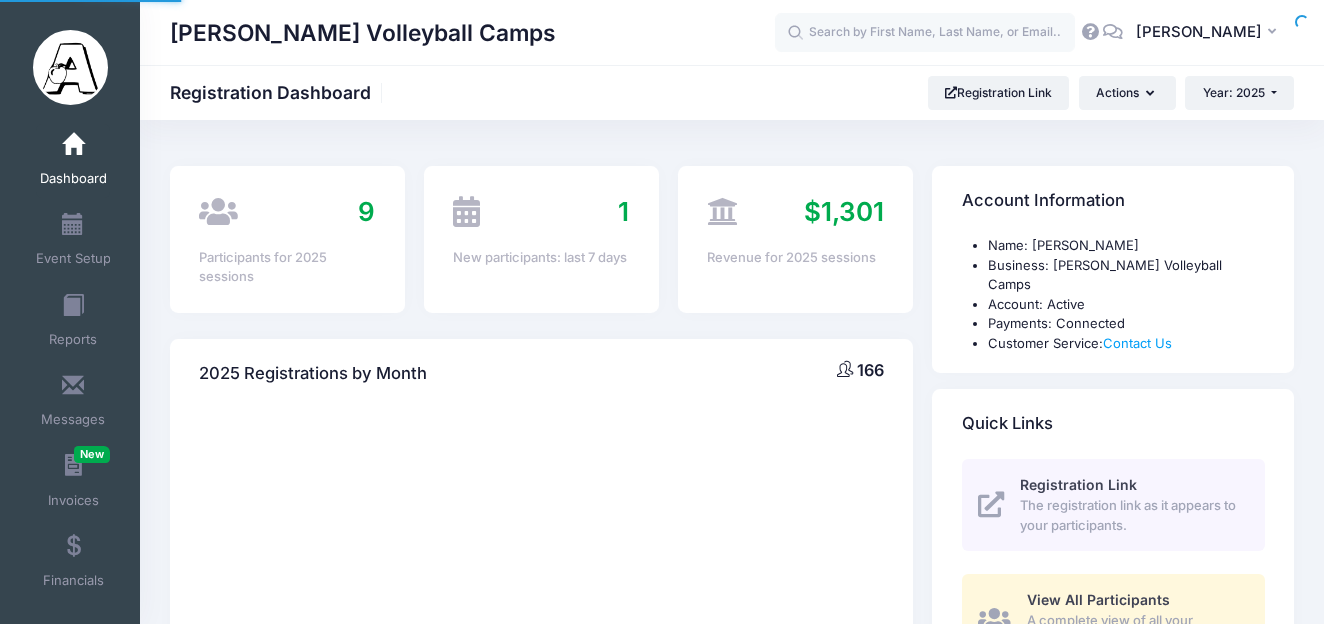 select 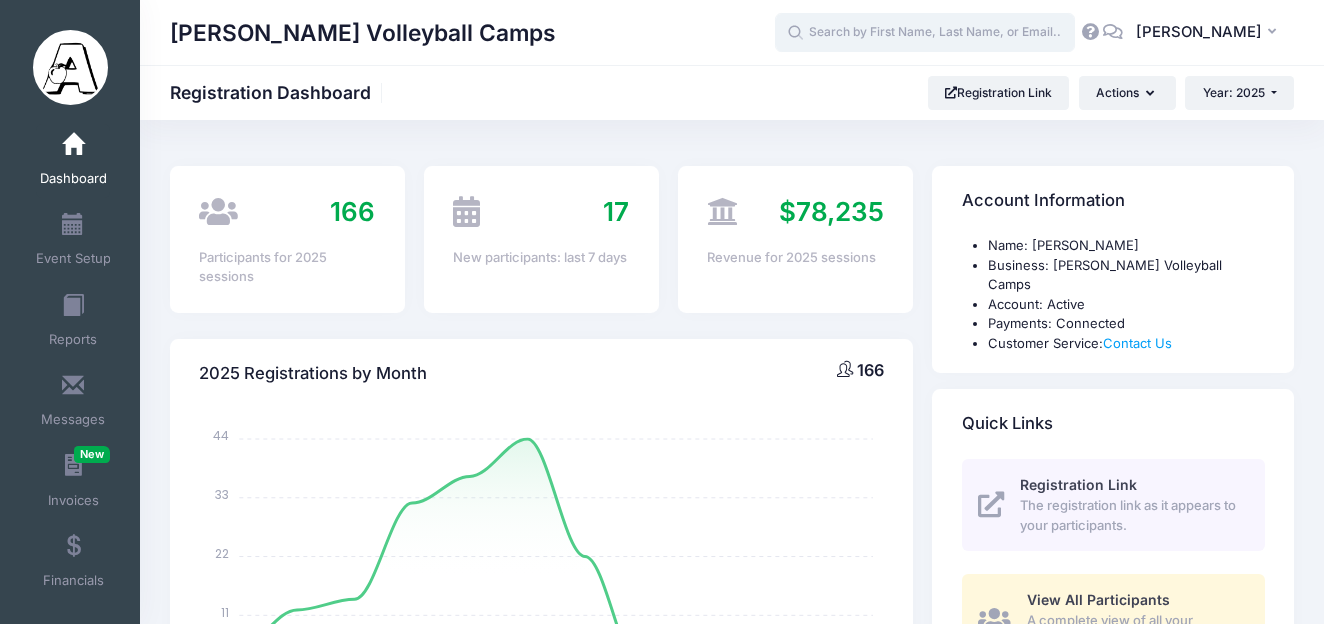click at bounding box center (925, 33) 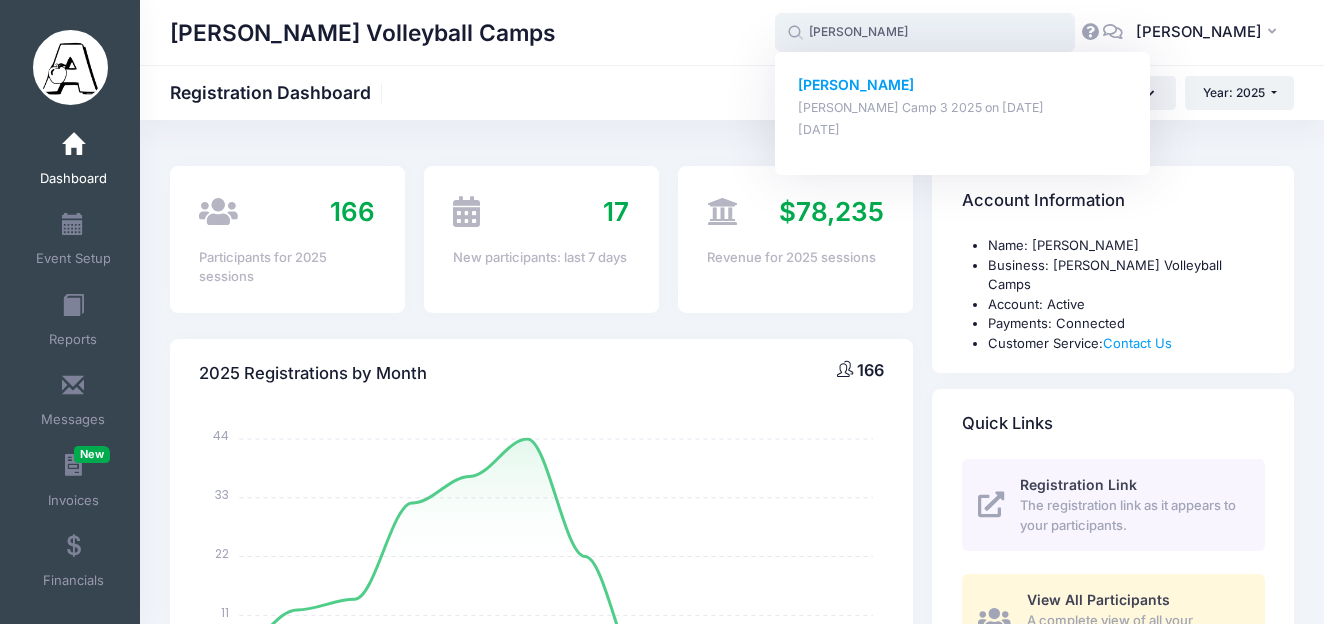 click on "Emma Bruzzone" 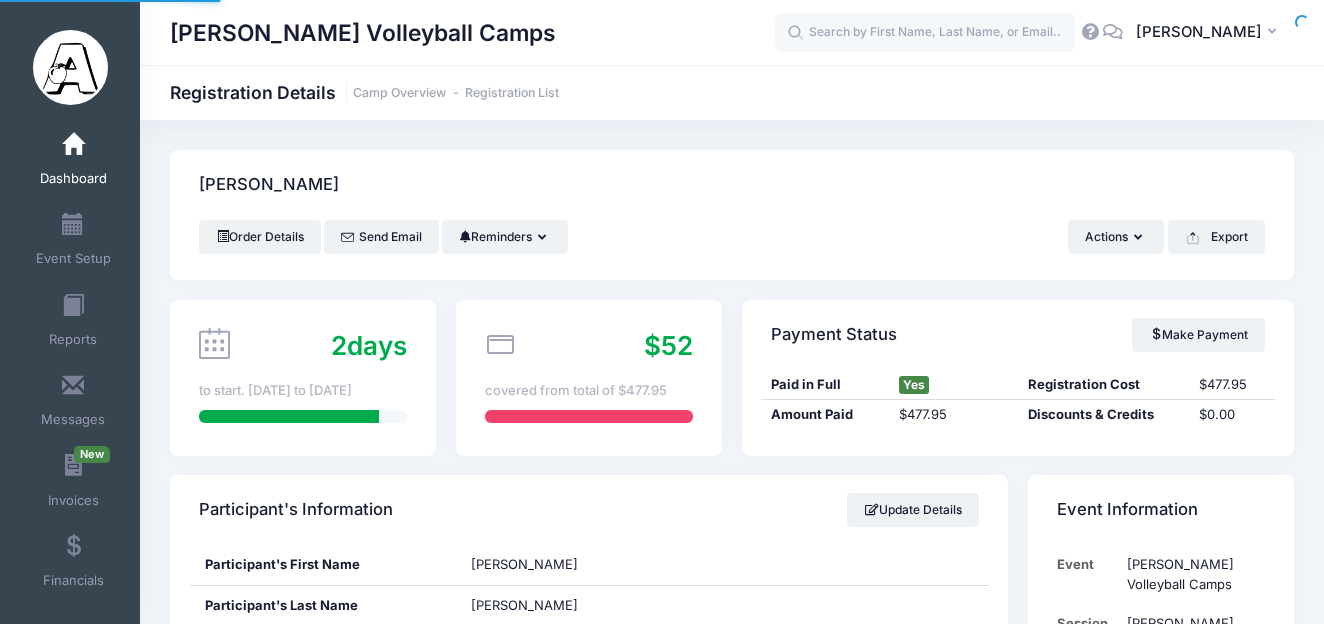 scroll, scrollTop: 0, scrollLeft: 0, axis: both 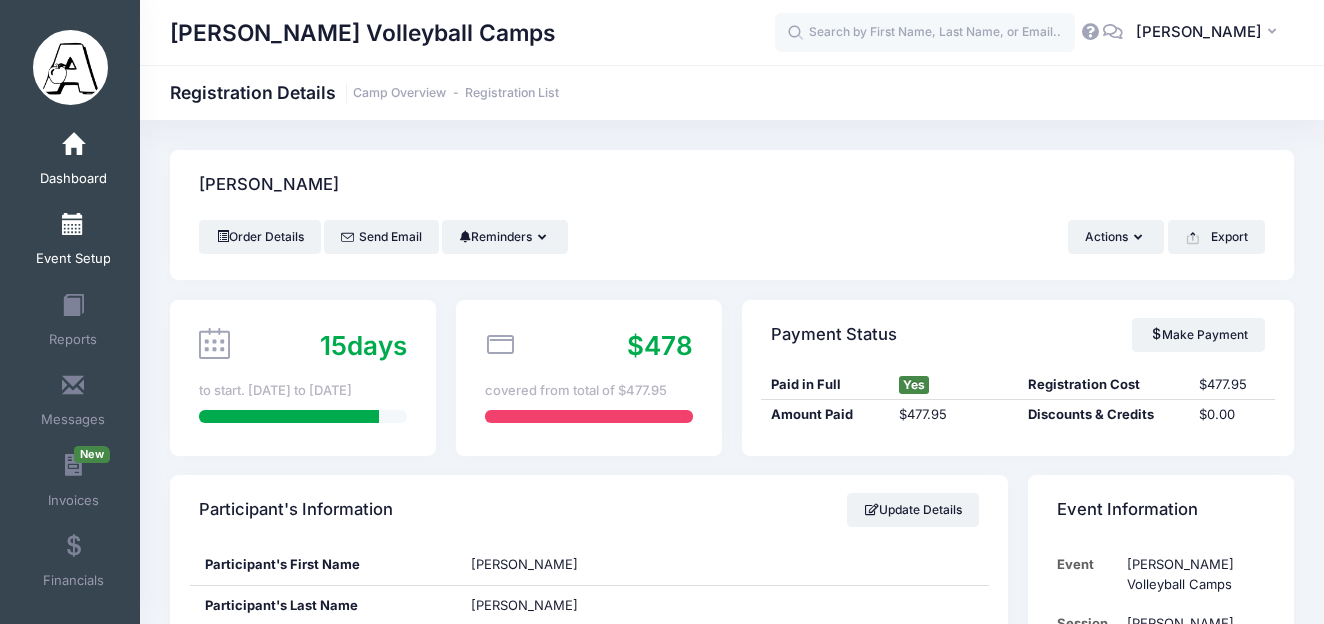 click at bounding box center [73, 225] 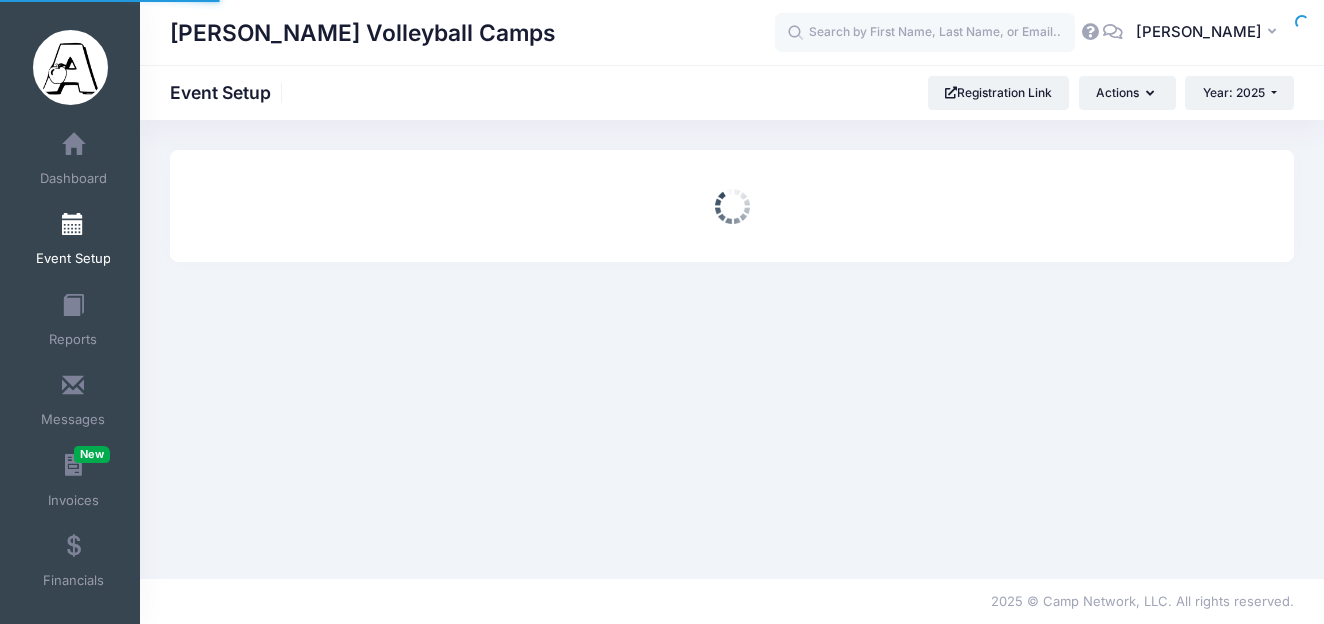 scroll, scrollTop: 0, scrollLeft: 0, axis: both 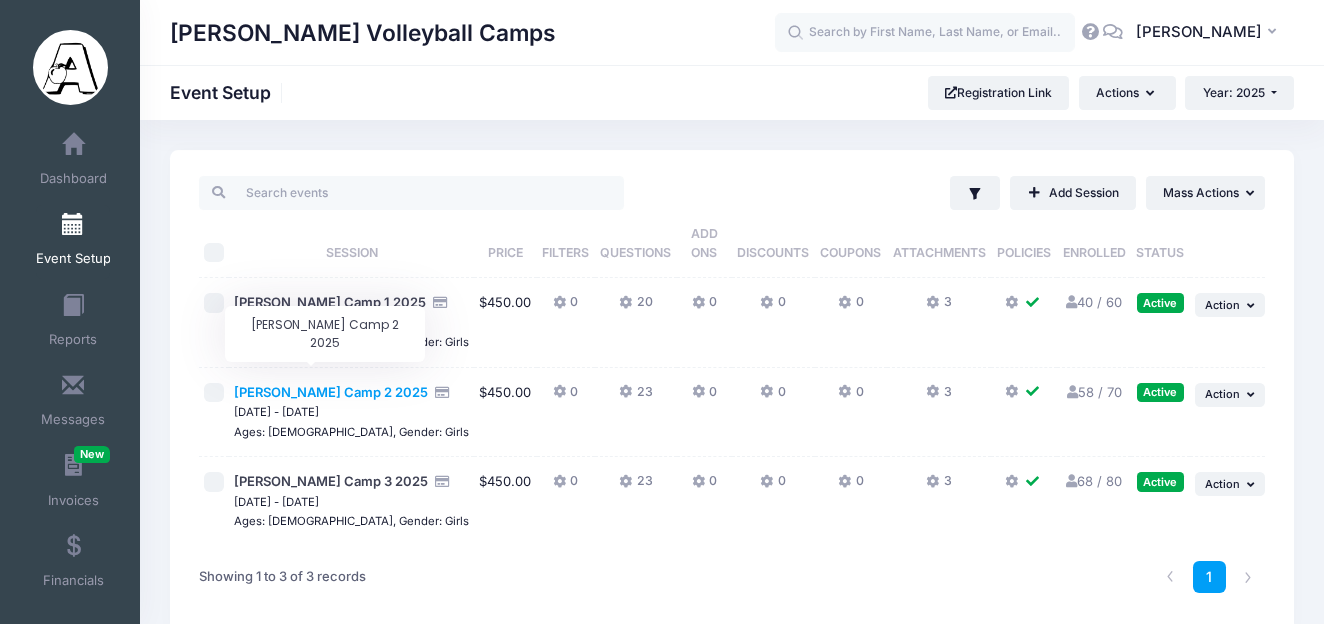 click on "[PERSON_NAME]  Camp 2 2025" at bounding box center (331, 392) 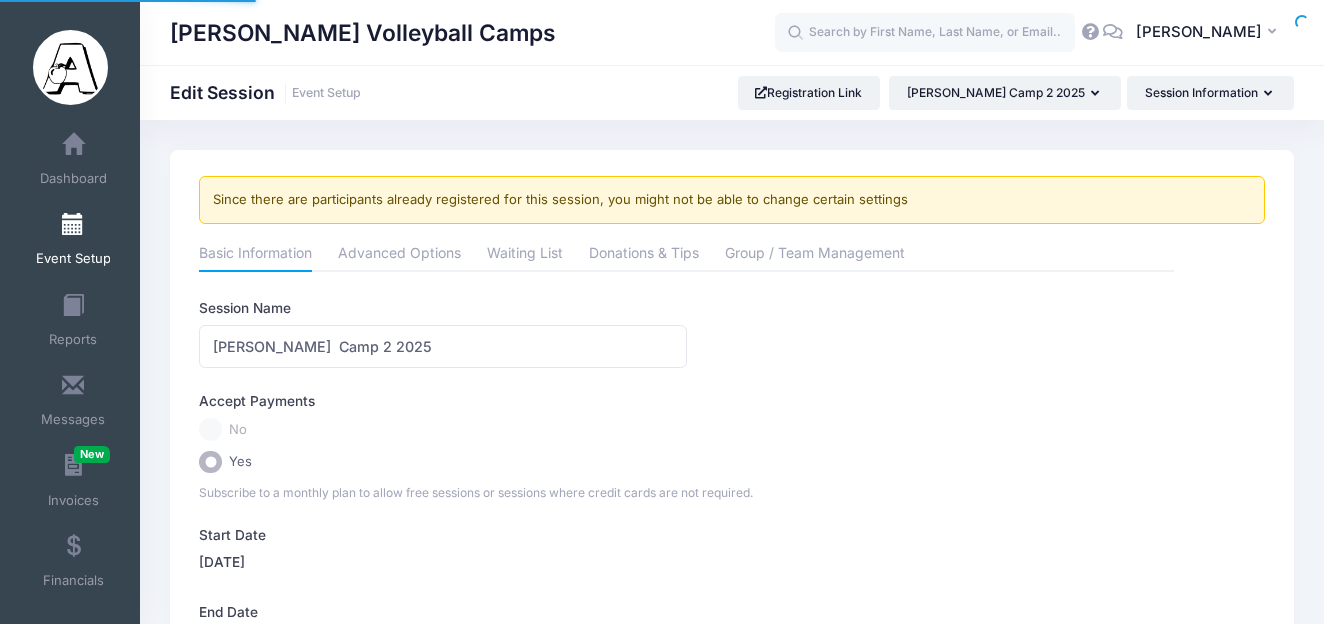 scroll, scrollTop: 0, scrollLeft: 0, axis: both 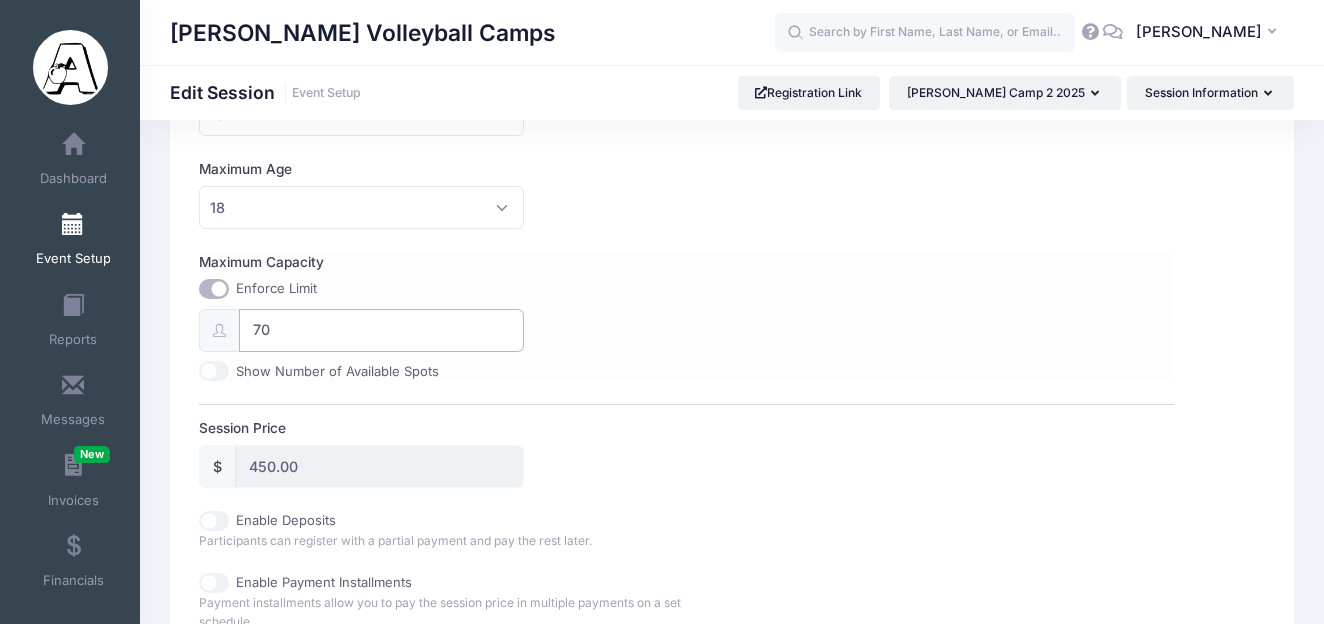 click on "70" at bounding box center [381, 330] 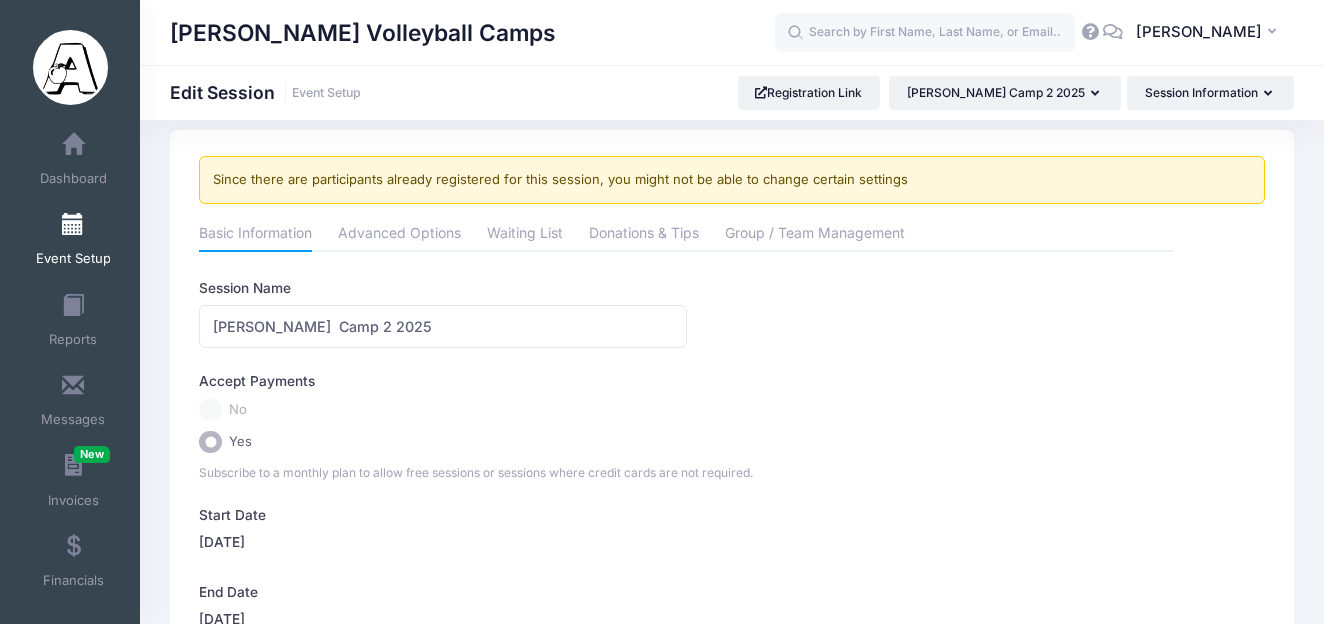 scroll, scrollTop: 0, scrollLeft: 0, axis: both 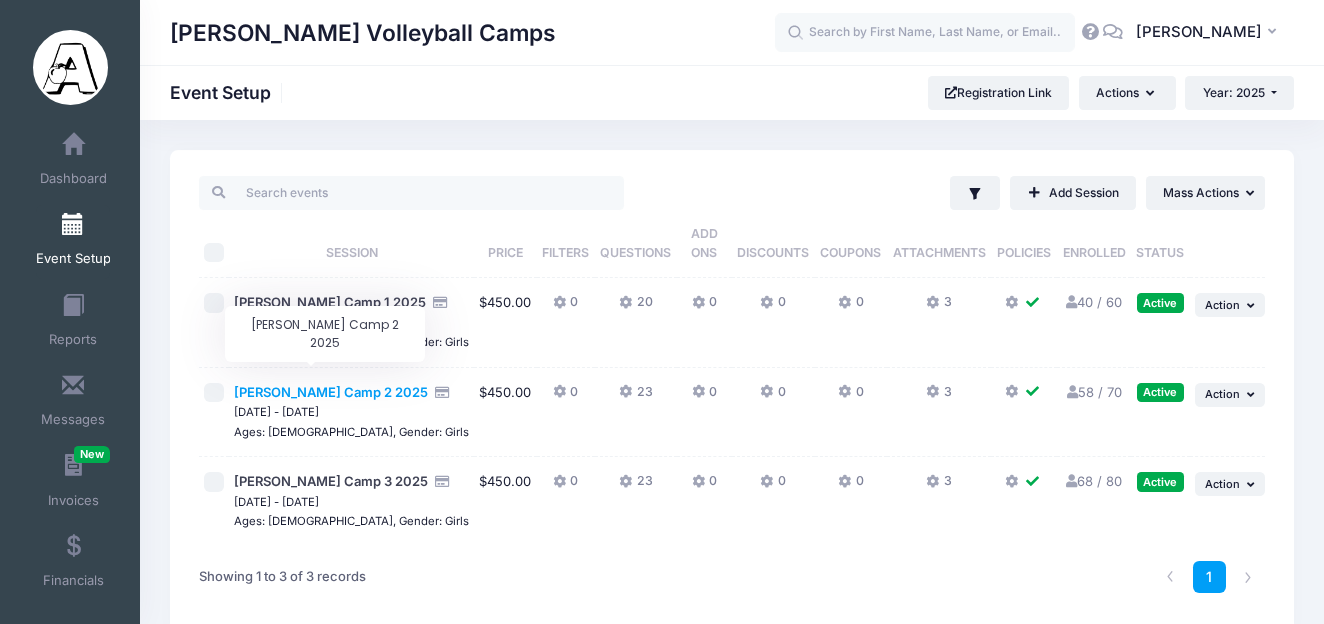 click on "[PERSON_NAME]  Camp 2 2025" at bounding box center [331, 392] 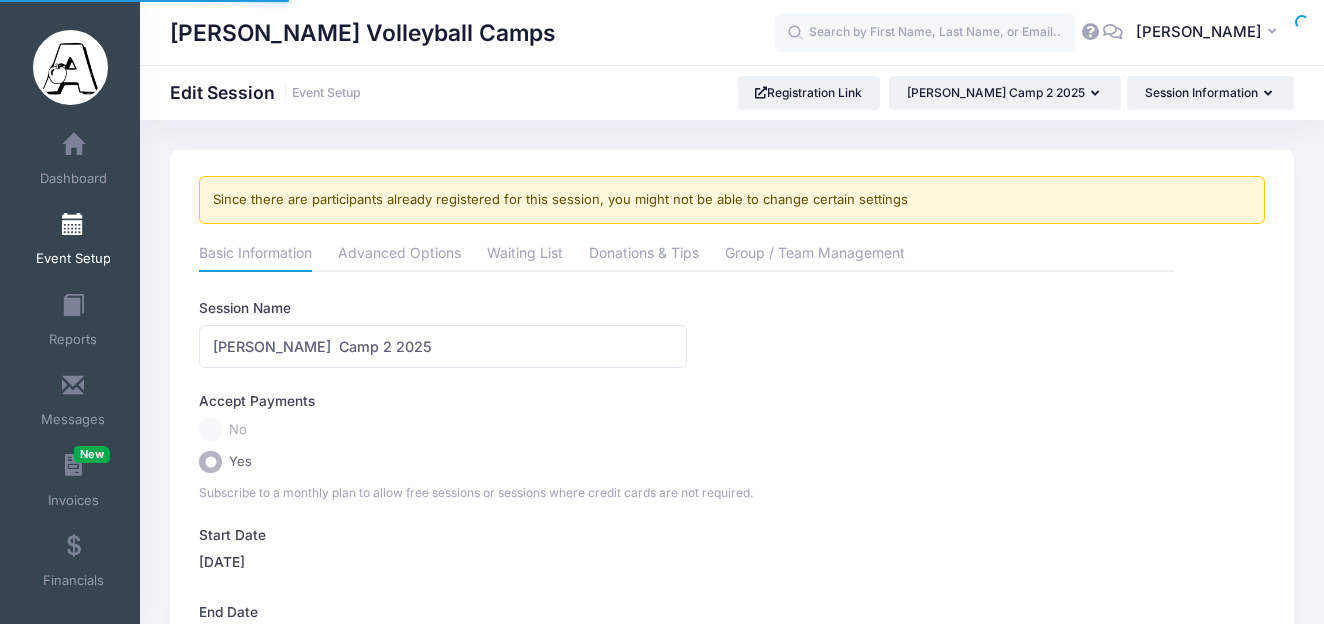 scroll, scrollTop: 0, scrollLeft: 0, axis: both 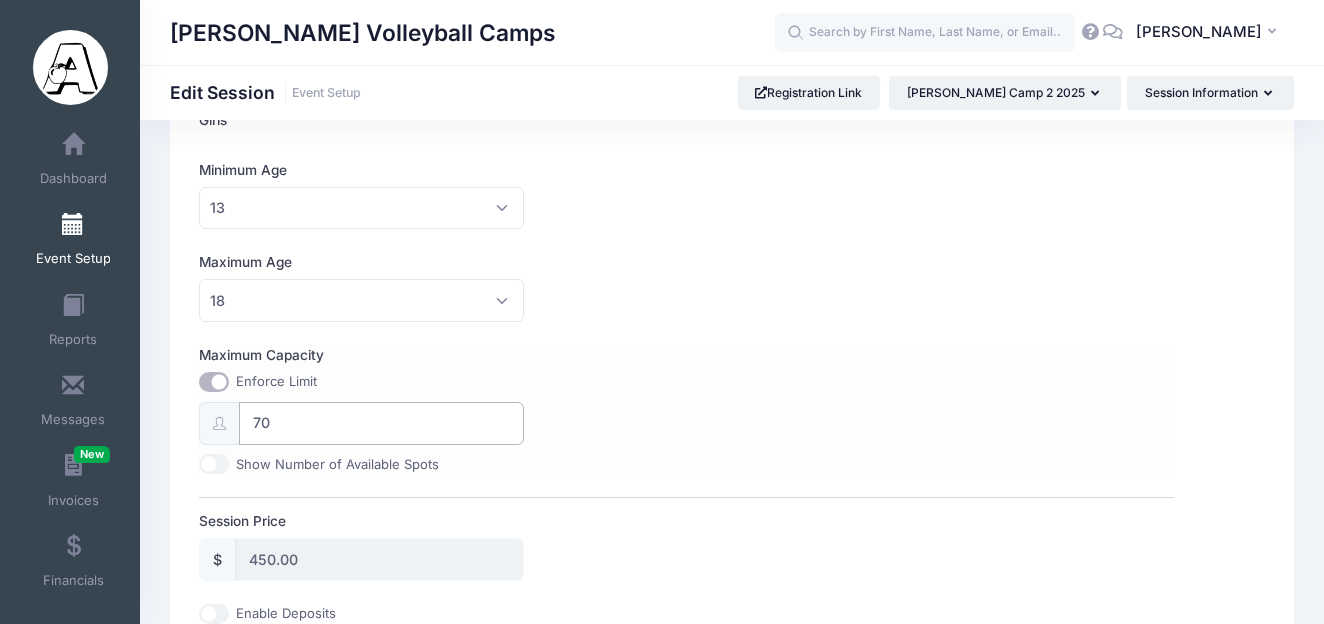 drag, startPoint x: 283, startPoint y: 423, endPoint x: 240, endPoint y: 423, distance: 43 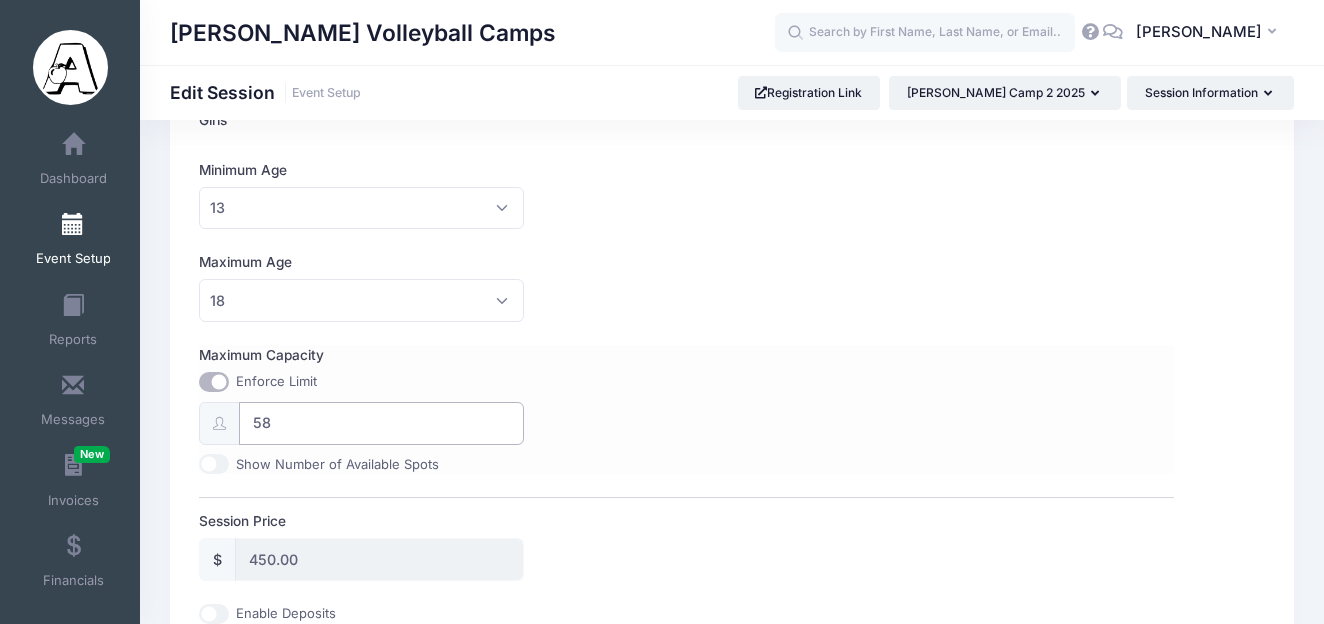 type on "58" 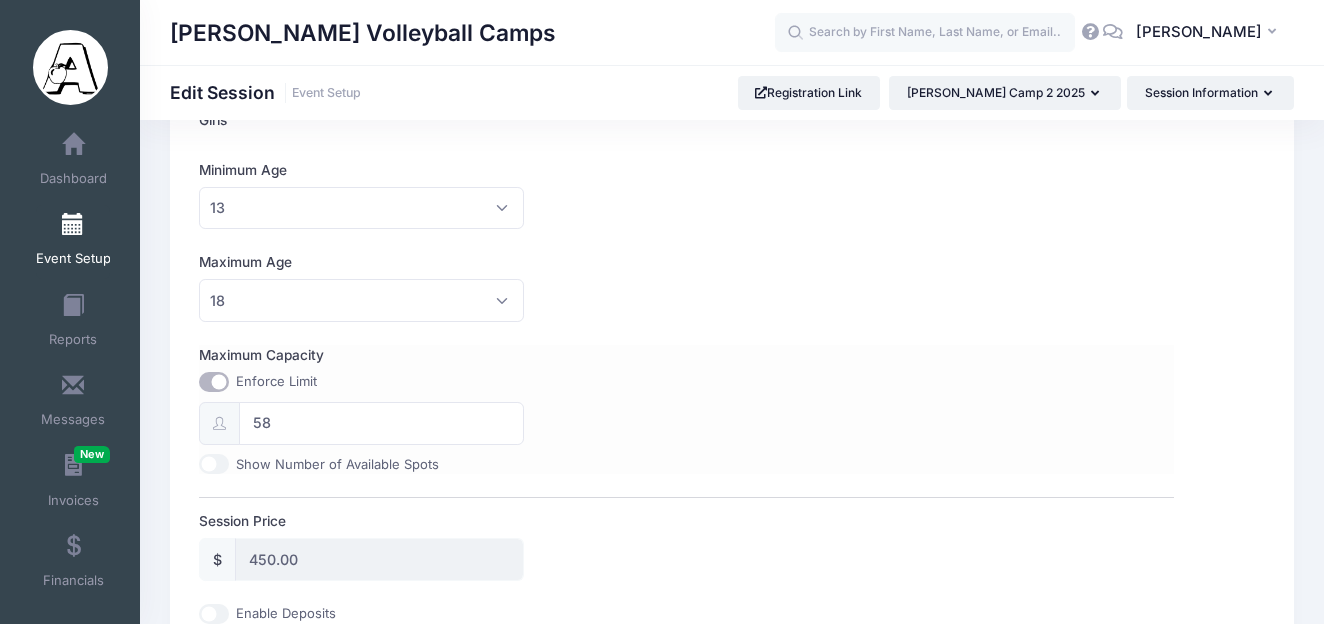 click on "Maximum Capacity
Enforce Limit
58
Show Number of Available Spots" at bounding box center [686, 409] 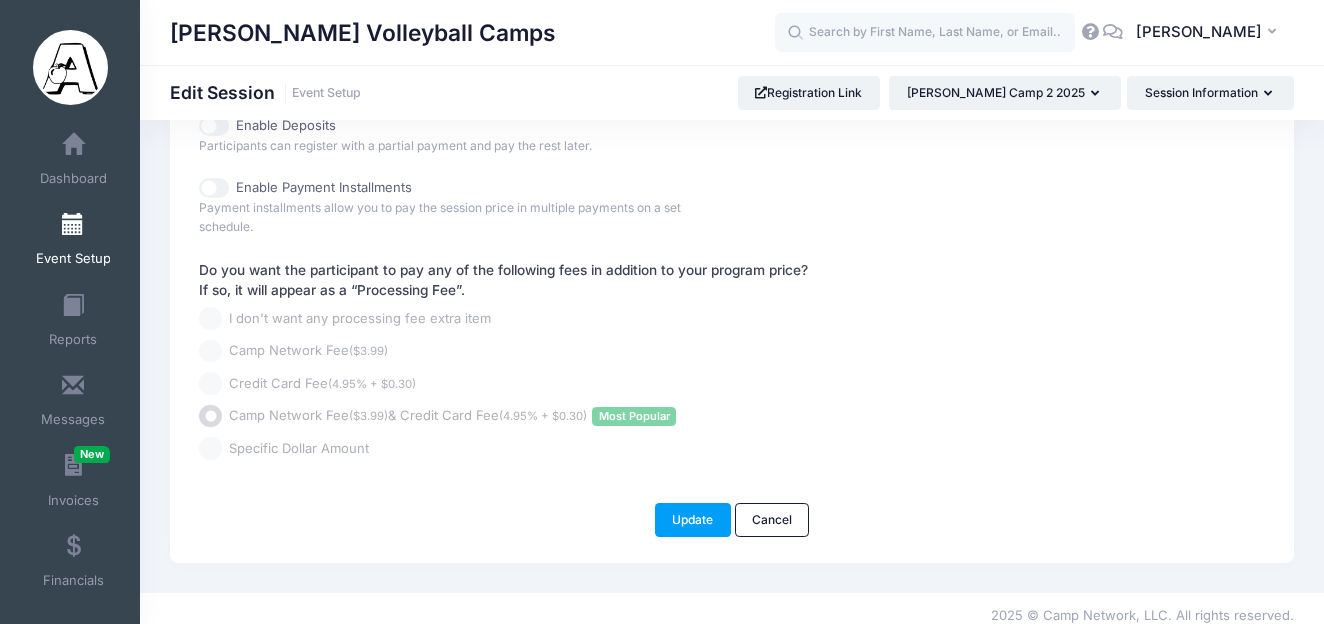 scroll, scrollTop: 1112, scrollLeft: 0, axis: vertical 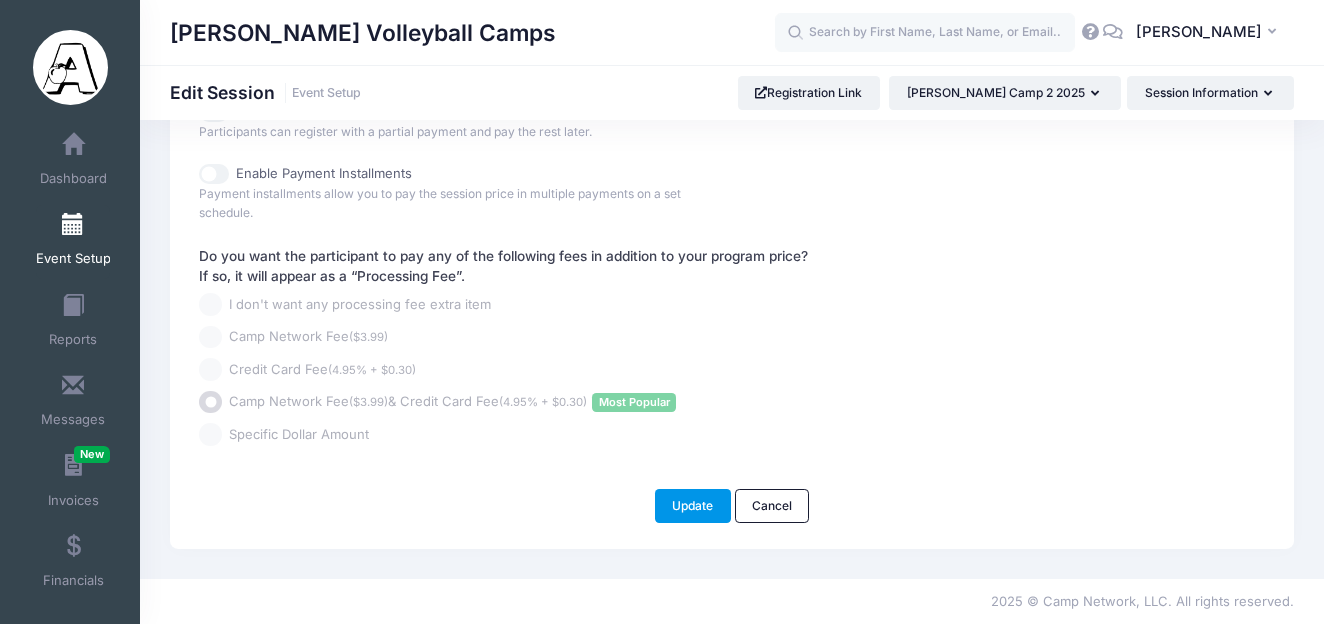 click on "Update" at bounding box center (693, 506) 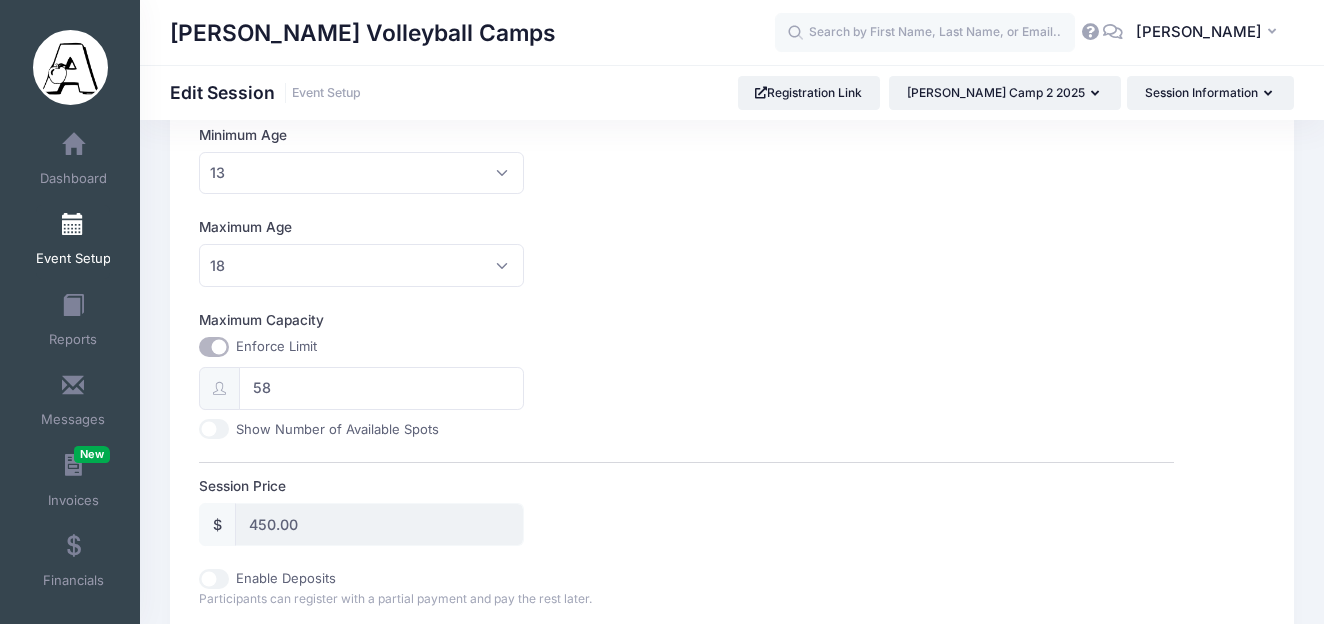 scroll, scrollTop: 646, scrollLeft: 0, axis: vertical 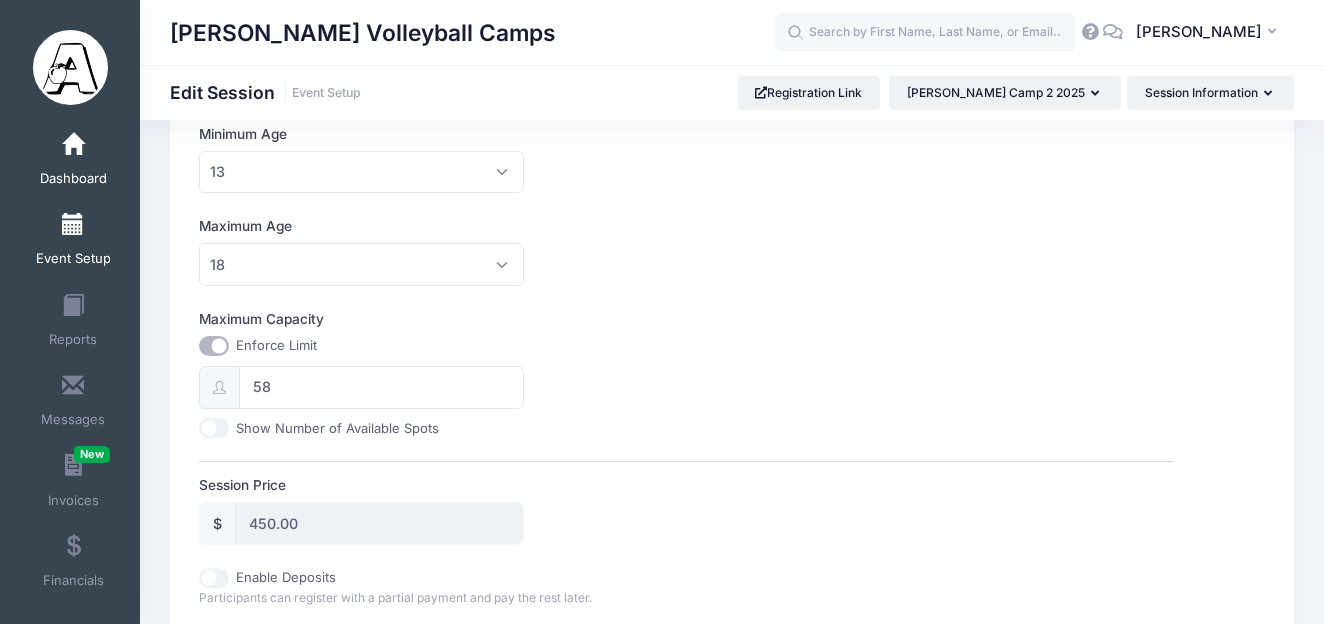 click on "Dashboard" at bounding box center [73, 179] 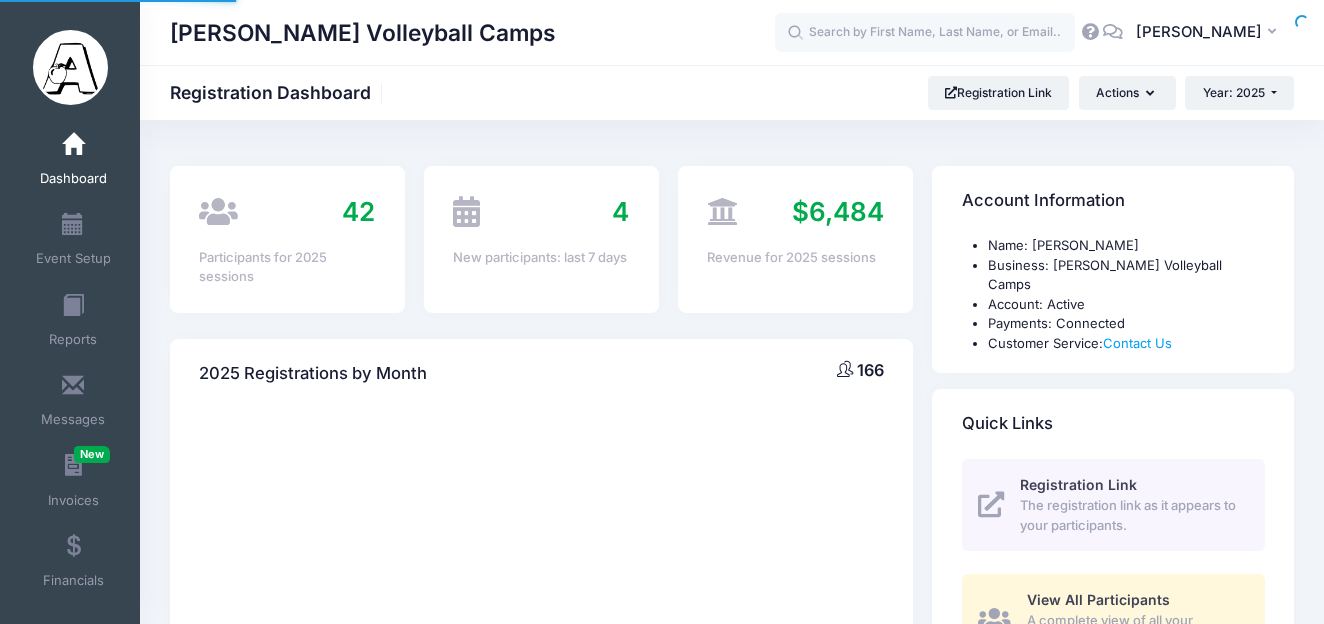 scroll, scrollTop: 0, scrollLeft: 0, axis: both 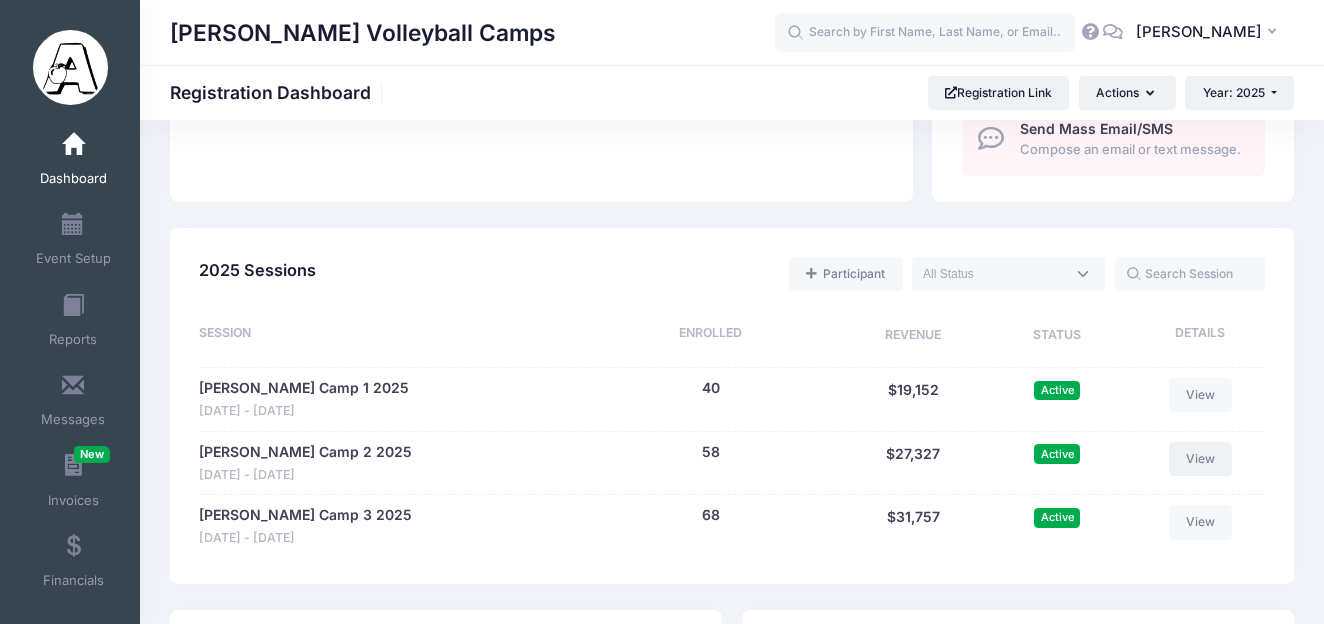 click on "View" at bounding box center [1201, 459] 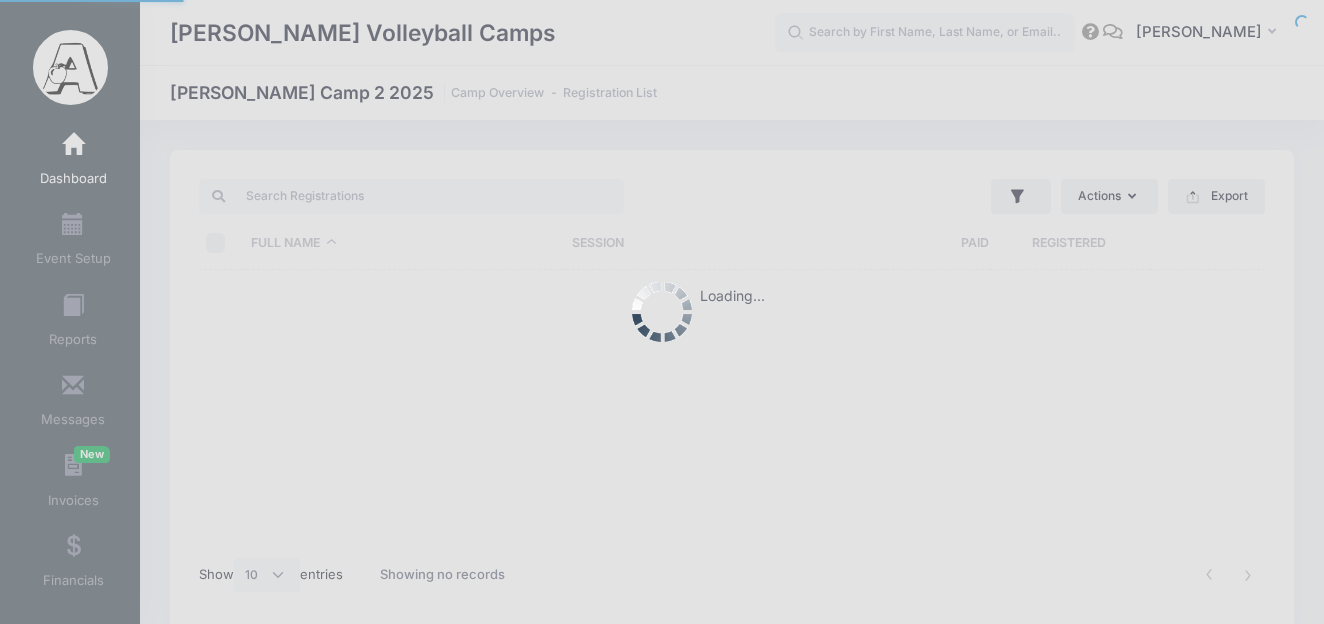 select on "10" 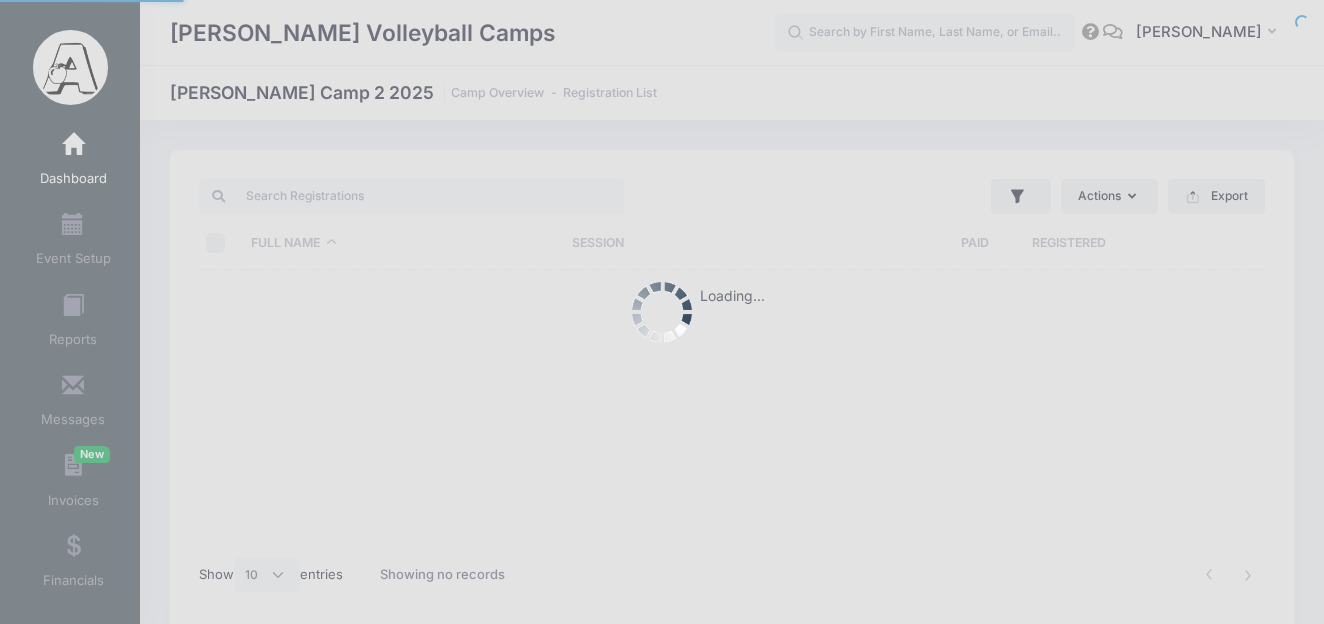 scroll, scrollTop: 0, scrollLeft: 0, axis: both 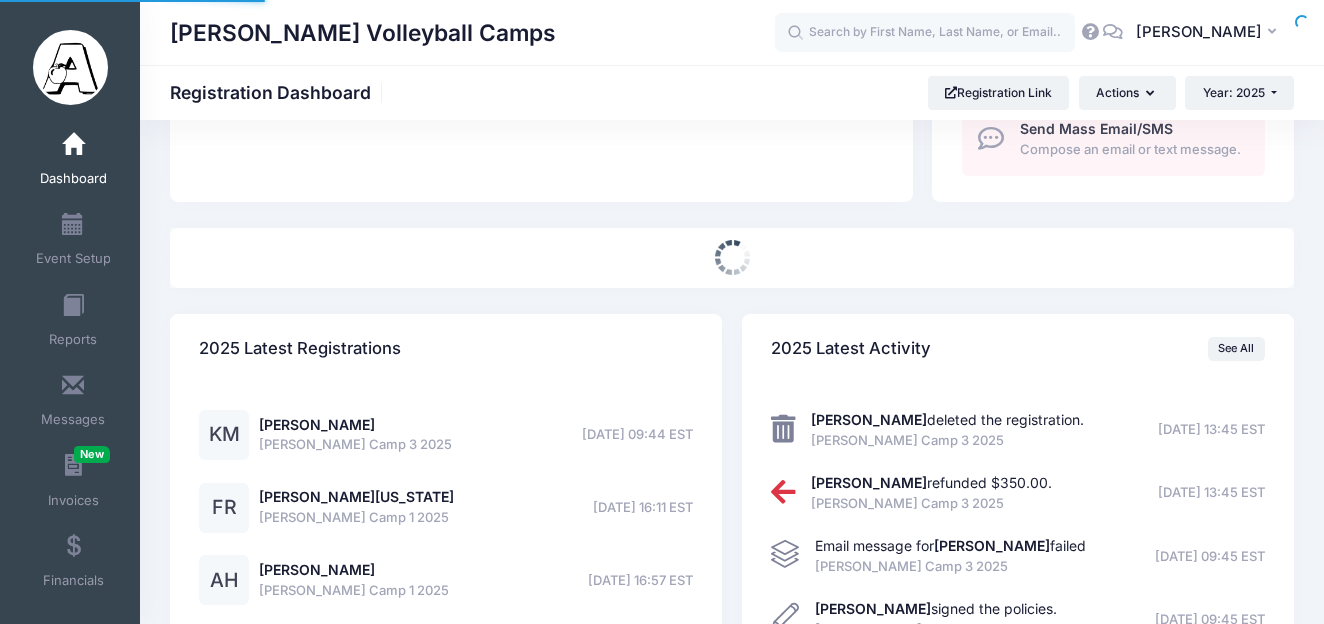 select 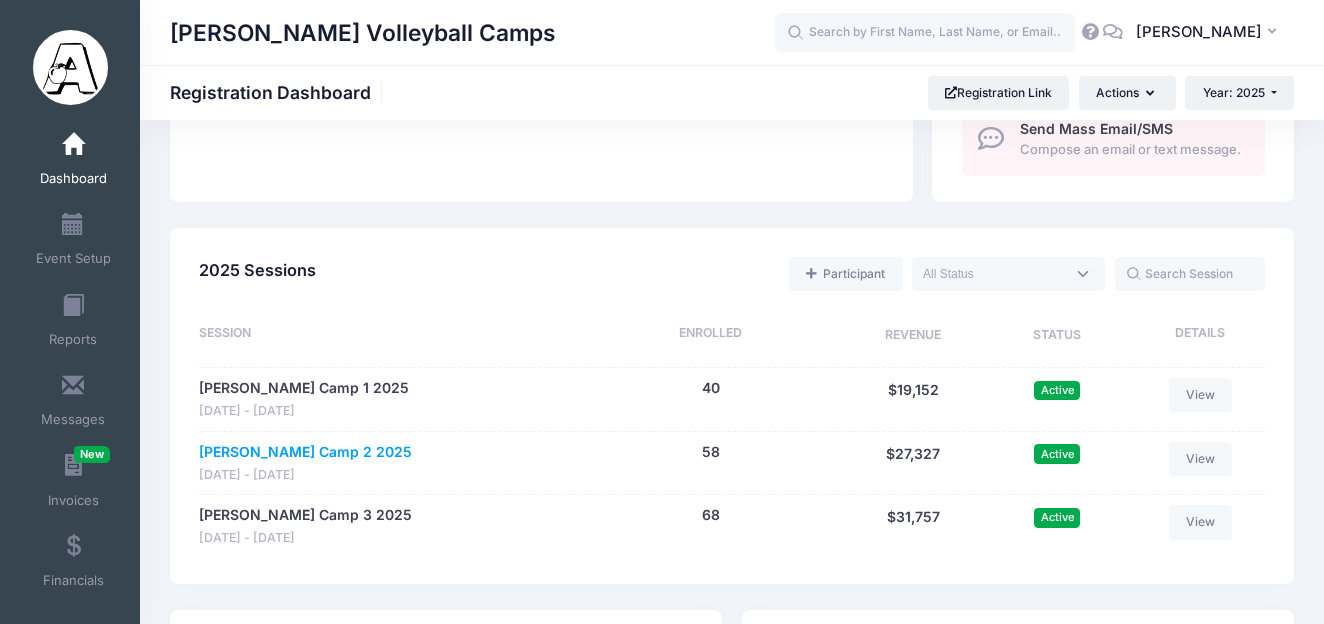 click on "[PERSON_NAME]  Camp 2 2025" at bounding box center [305, 452] 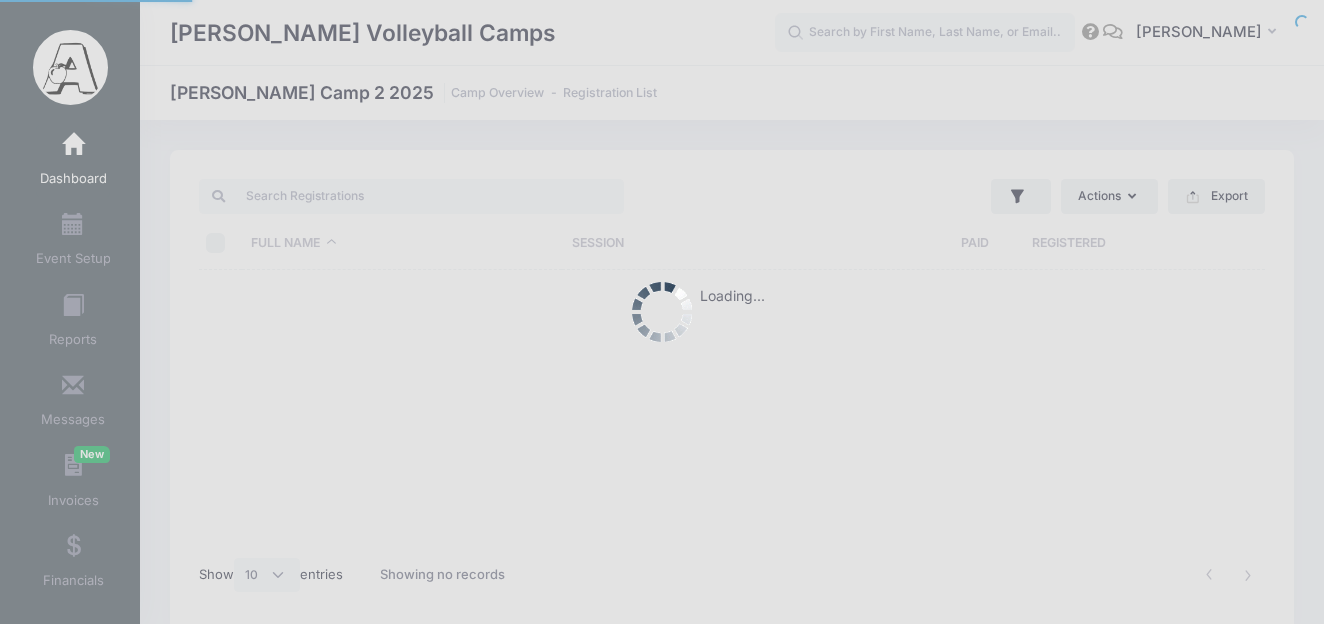 select on "10" 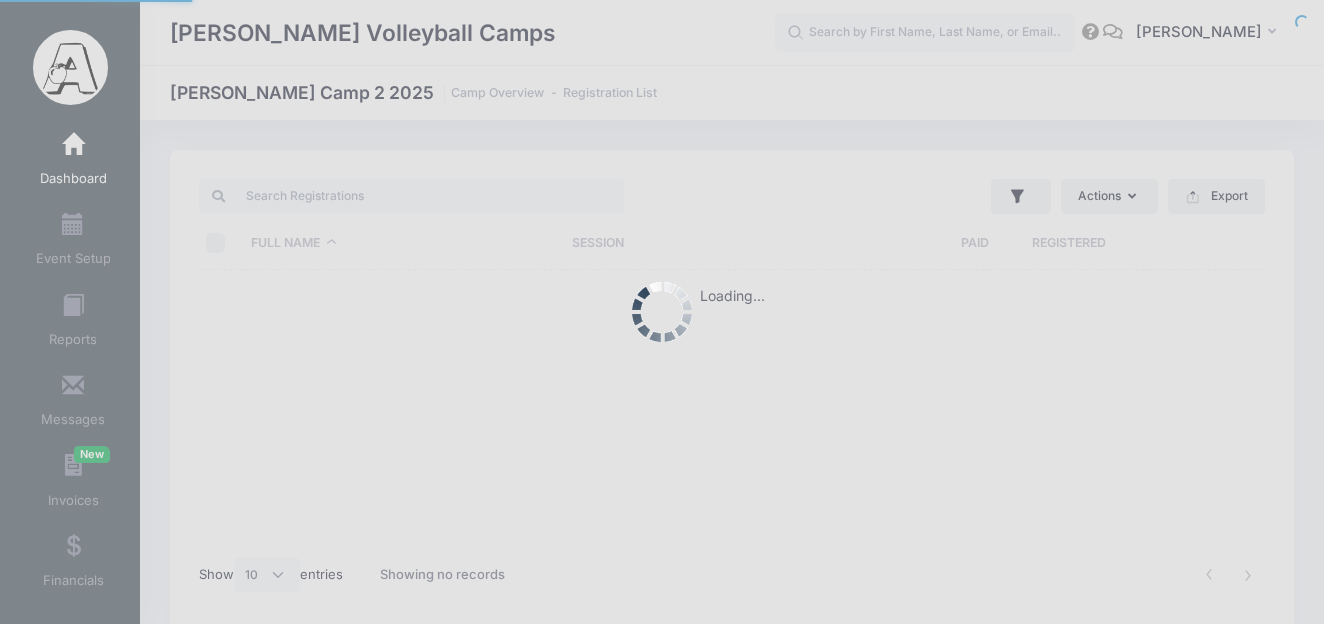 scroll, scrollTop: 0, scrollLeft: 0, axis: both 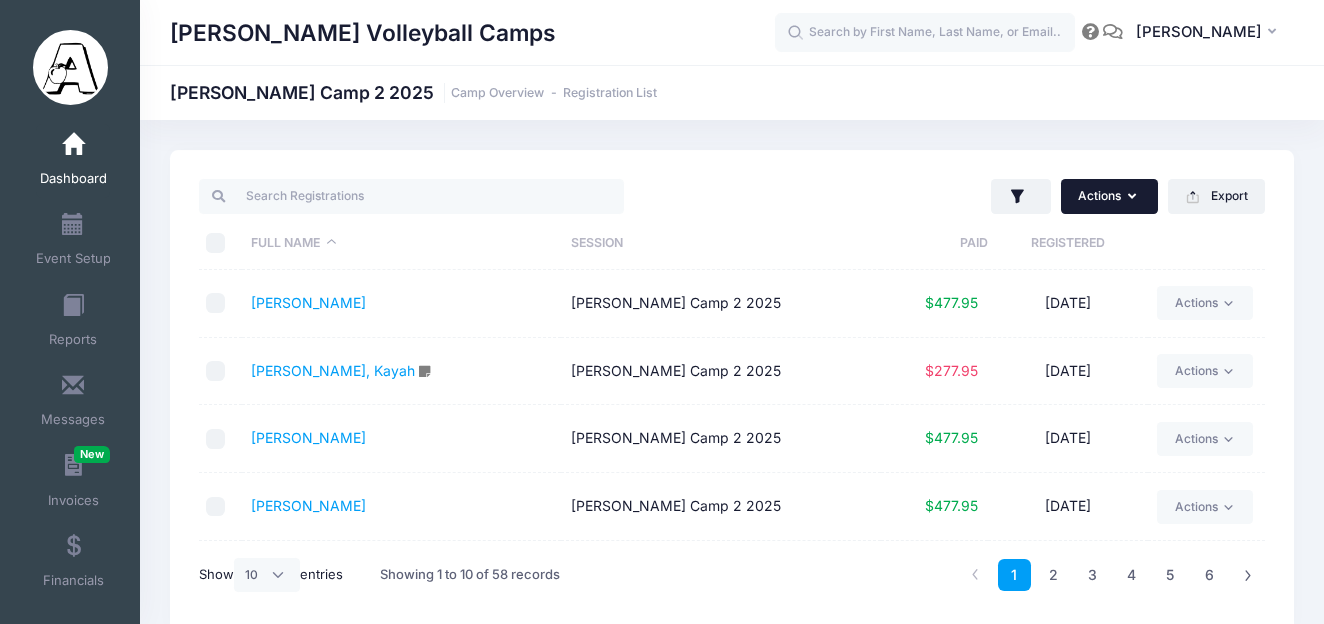 click at bounding box center [1134, 197] 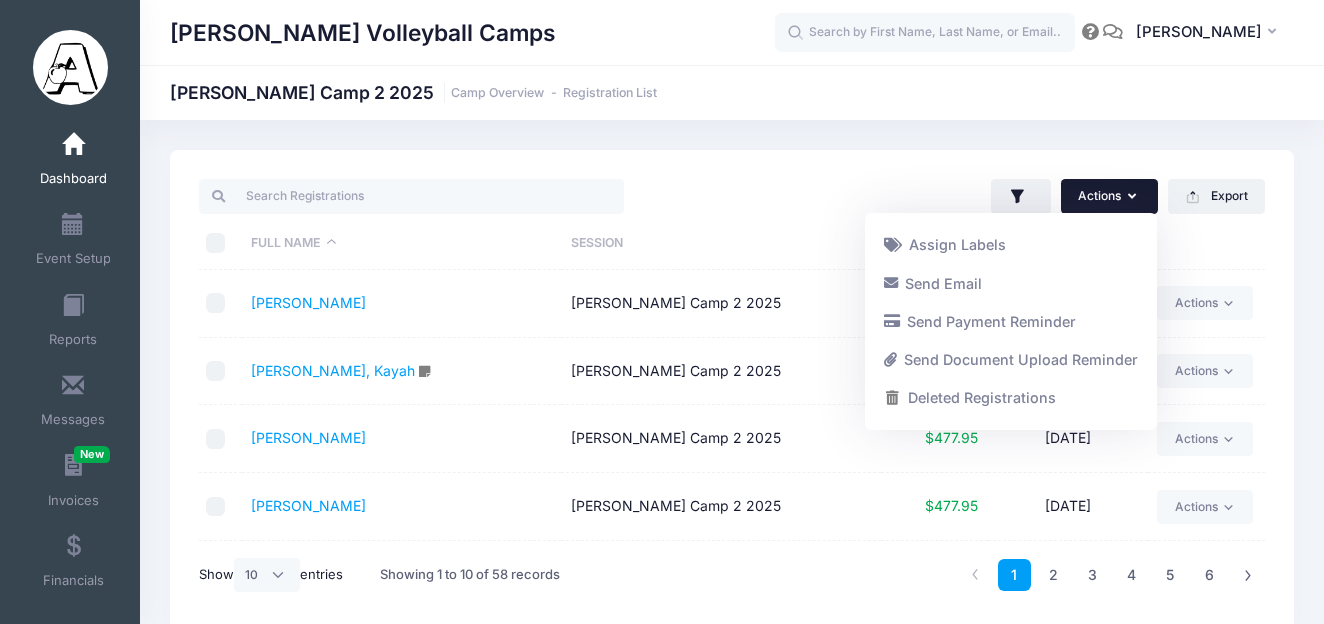 click on "Actions      Assign Labels
Send Email
Send Payment Reminder
Send Document Upload Reminder
Deleted Registrations
Filter Options
Payment Status:
All
Paid Full
Pending" at bounding box center (1003, 196) 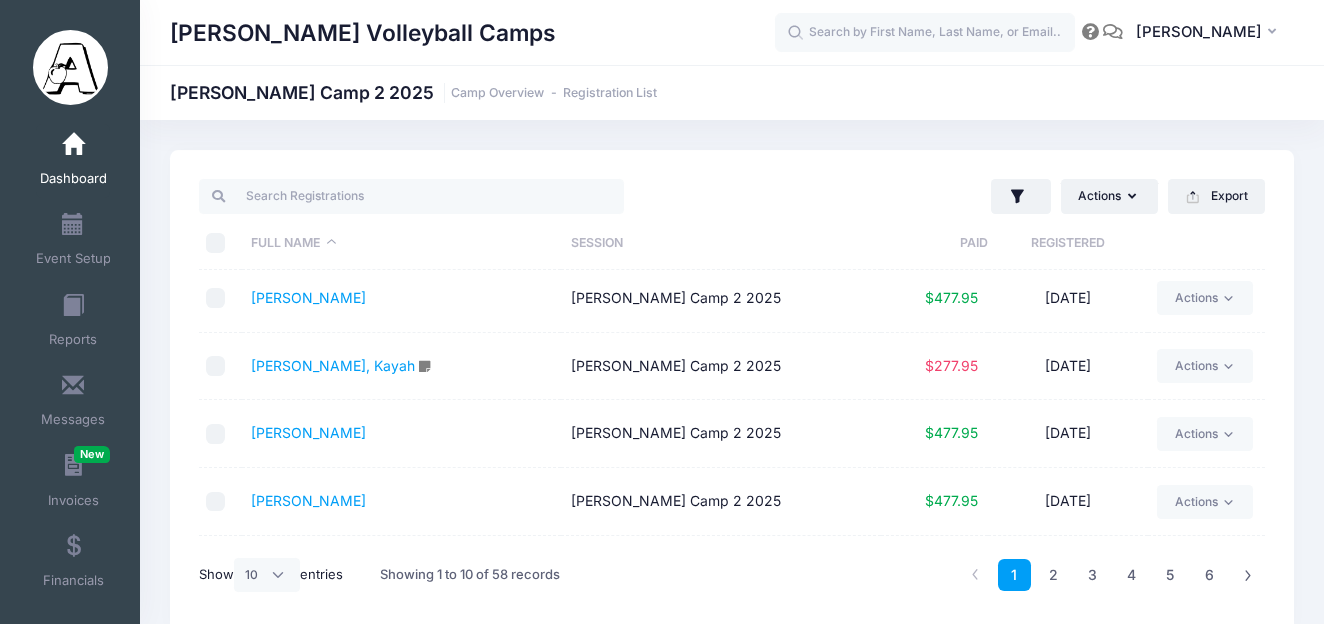scroll, scrollTop: 0, scrollLeft: 0, axis: both 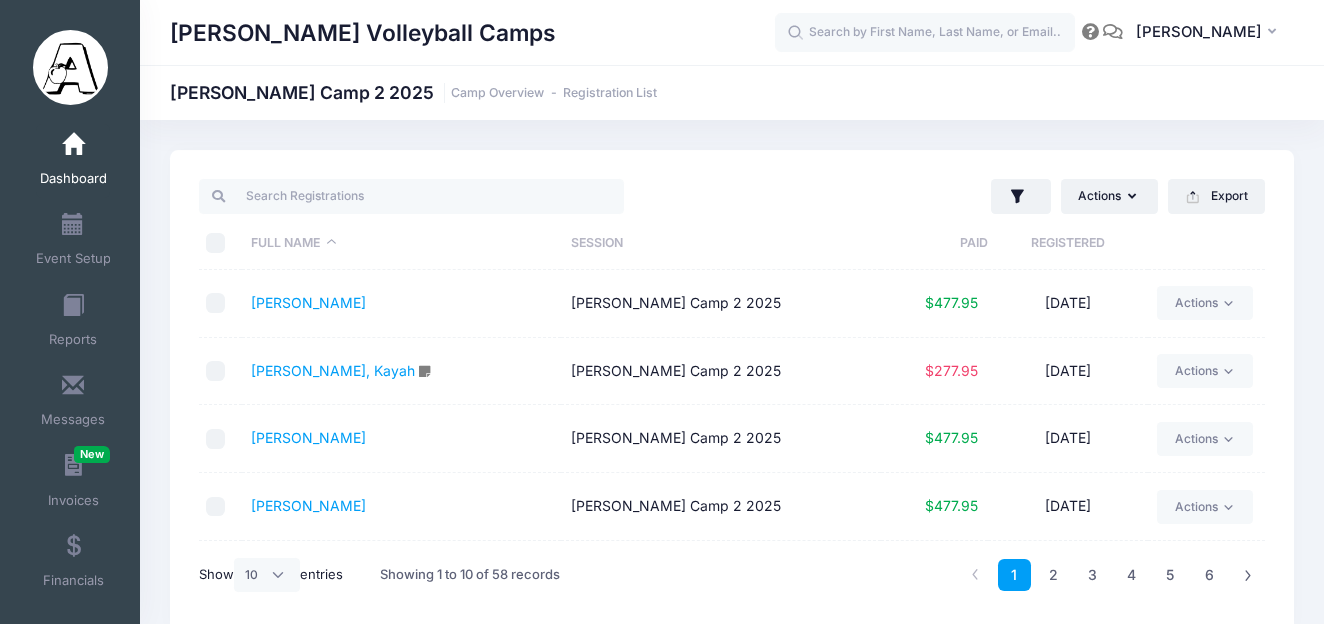 click at bounding box center (73, 145) 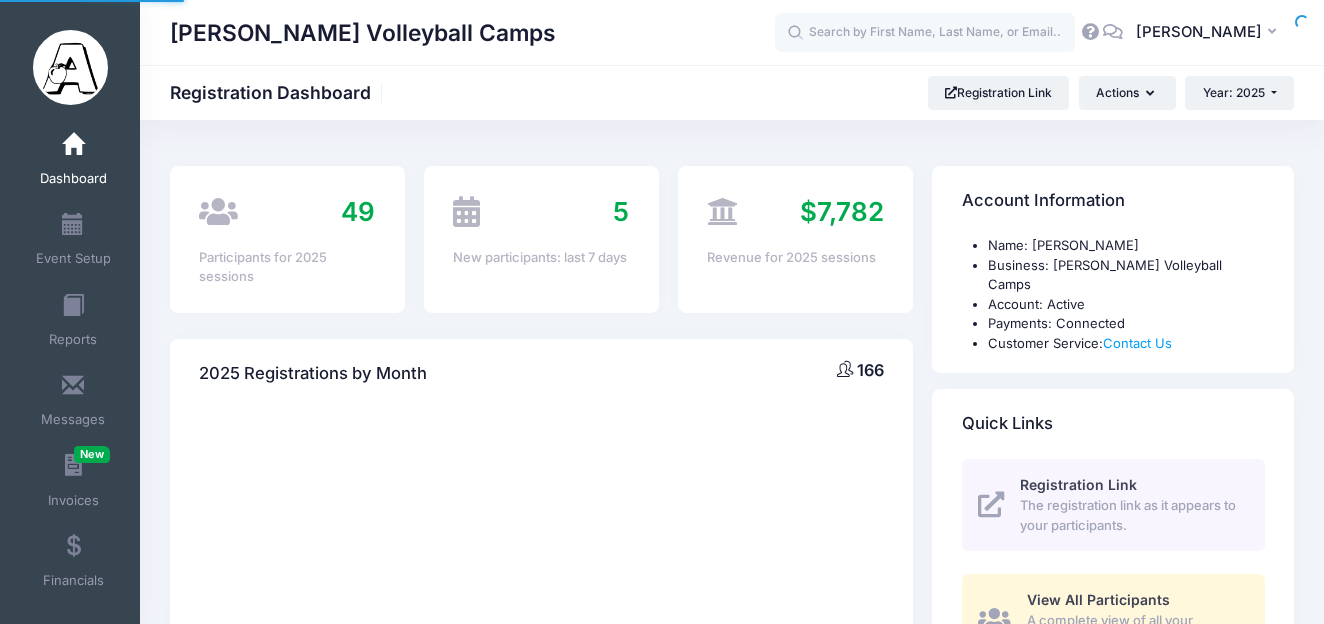 scroll, scrollTop: 0, scrollLeft: 0, axis: both 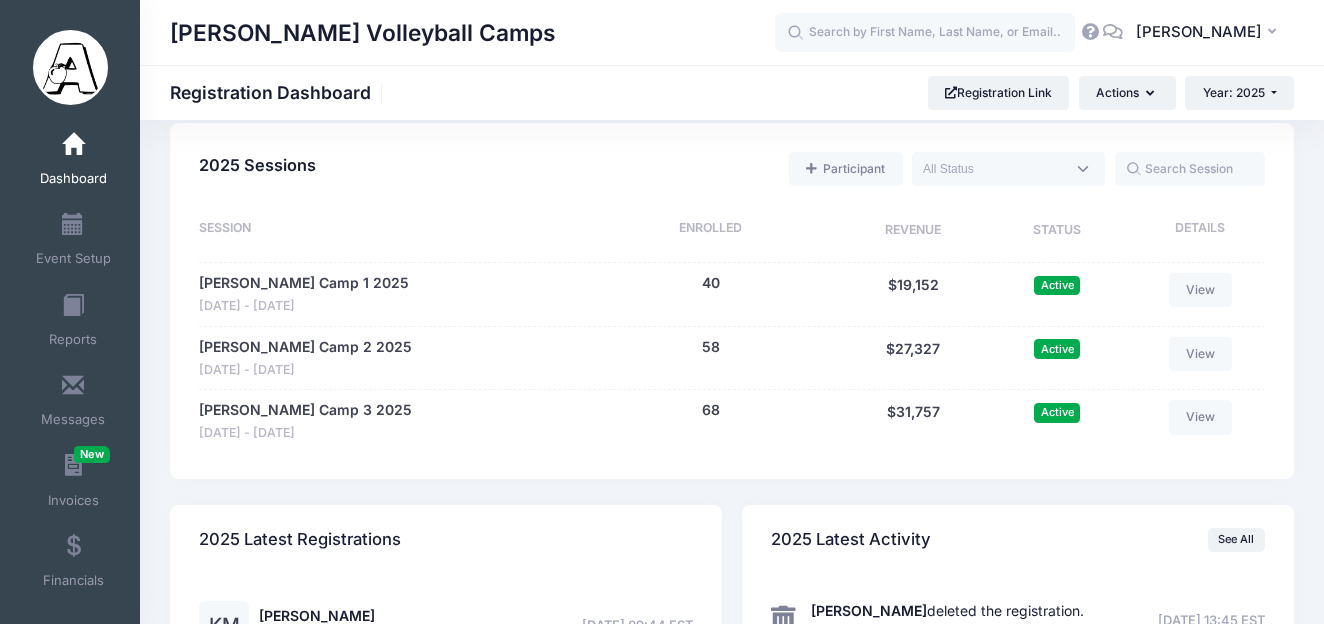 click on "Active" at bounding box center [1057, 348] 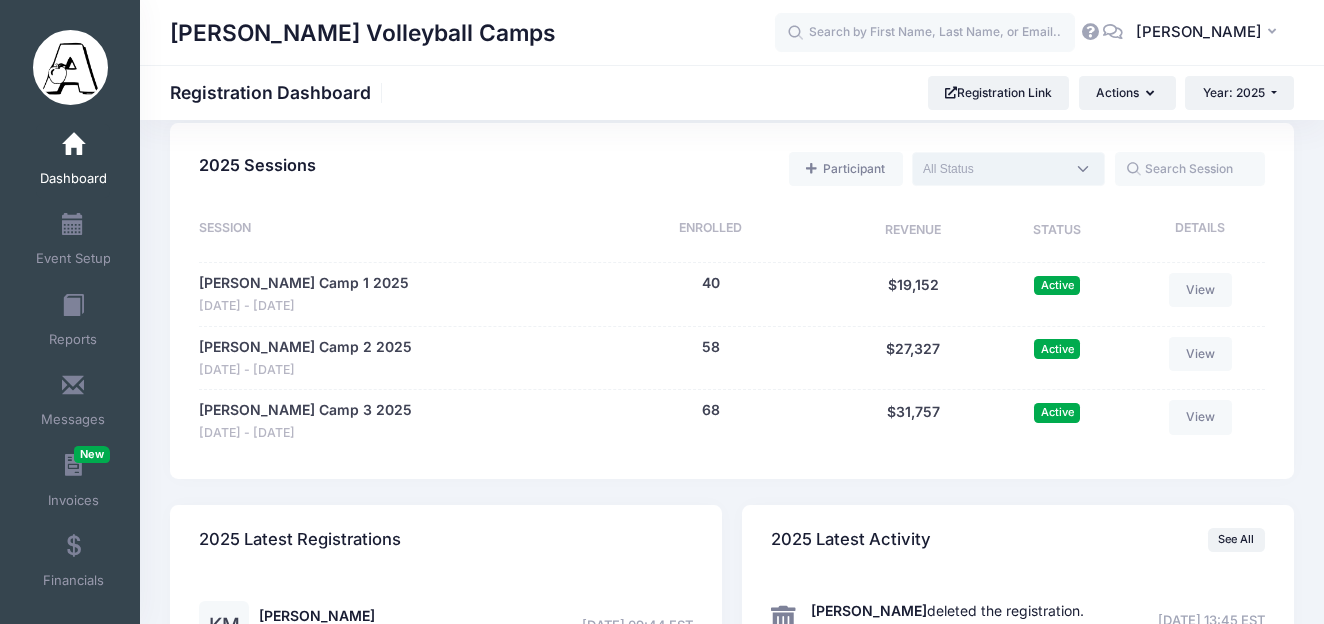 click at bounding box center (1008, 169) 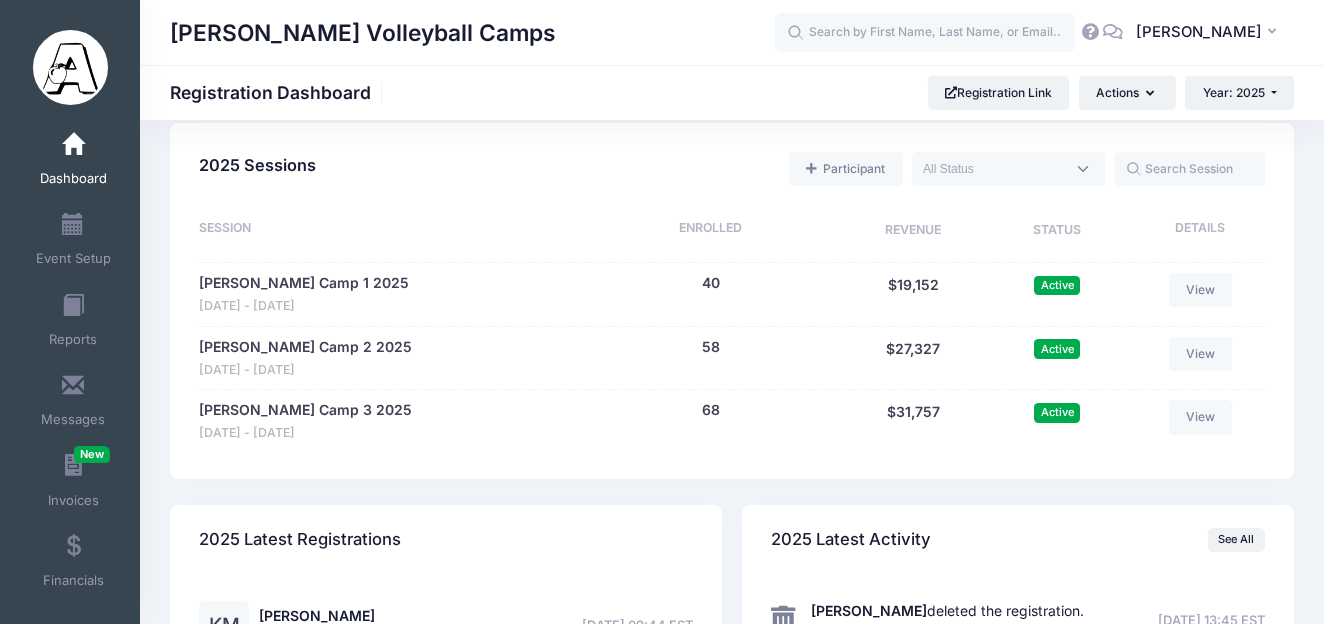 click on "Participant
Upcoming
Live
Completed" at bounding box center [794, 169] 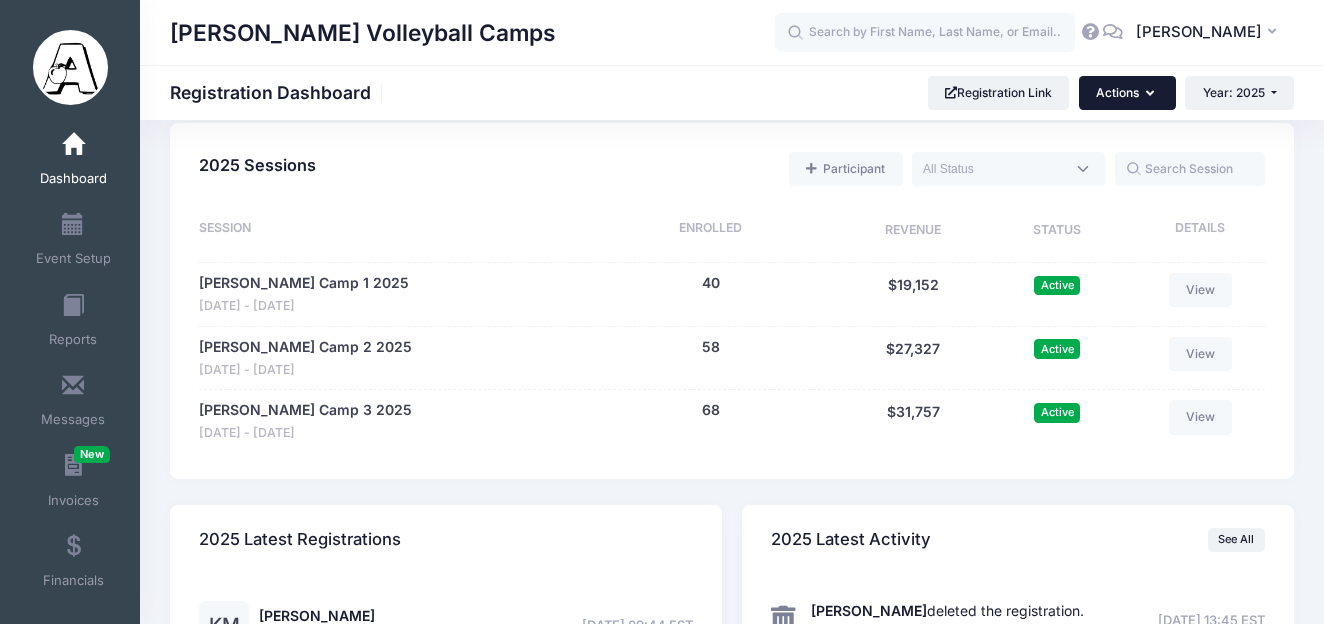 click on "Actions" at bounding box center (1127, 93) 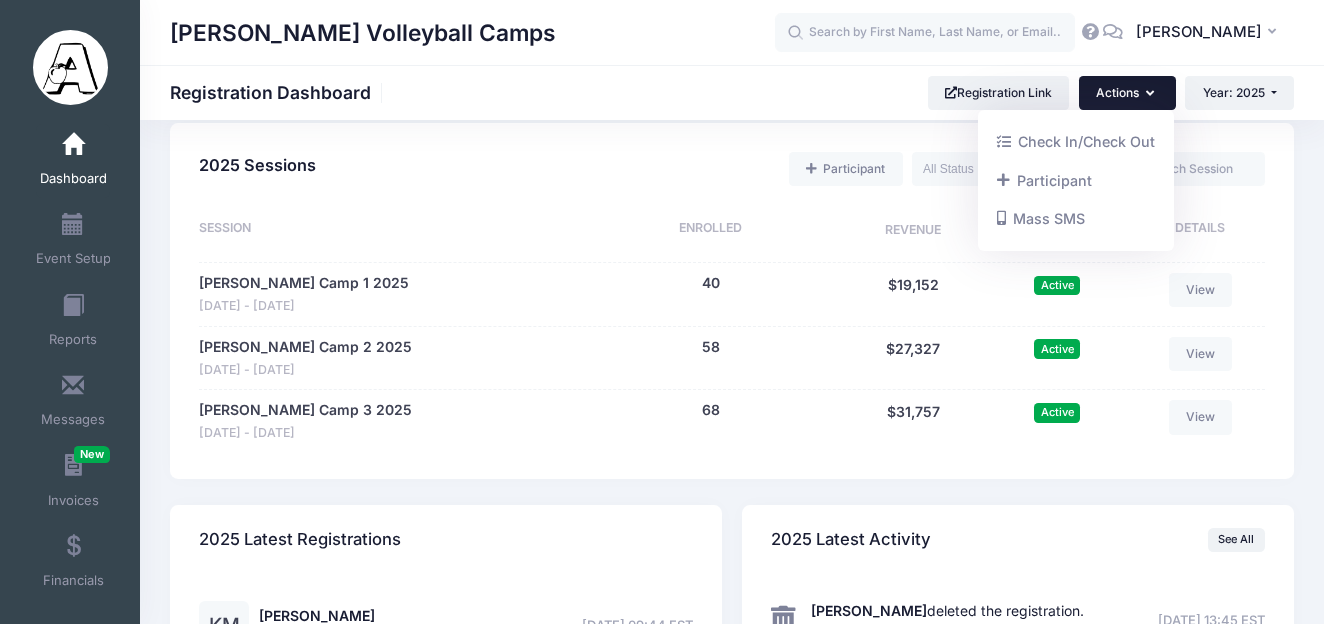 click on "[PERSON_NAME] Volleyball Camps
Registration Dashboard
Registration Link Actions
Year: 2025
Year: 2025
Year: 2024
Year: 2023
Year: 2022" at bounding box center [732, 93] 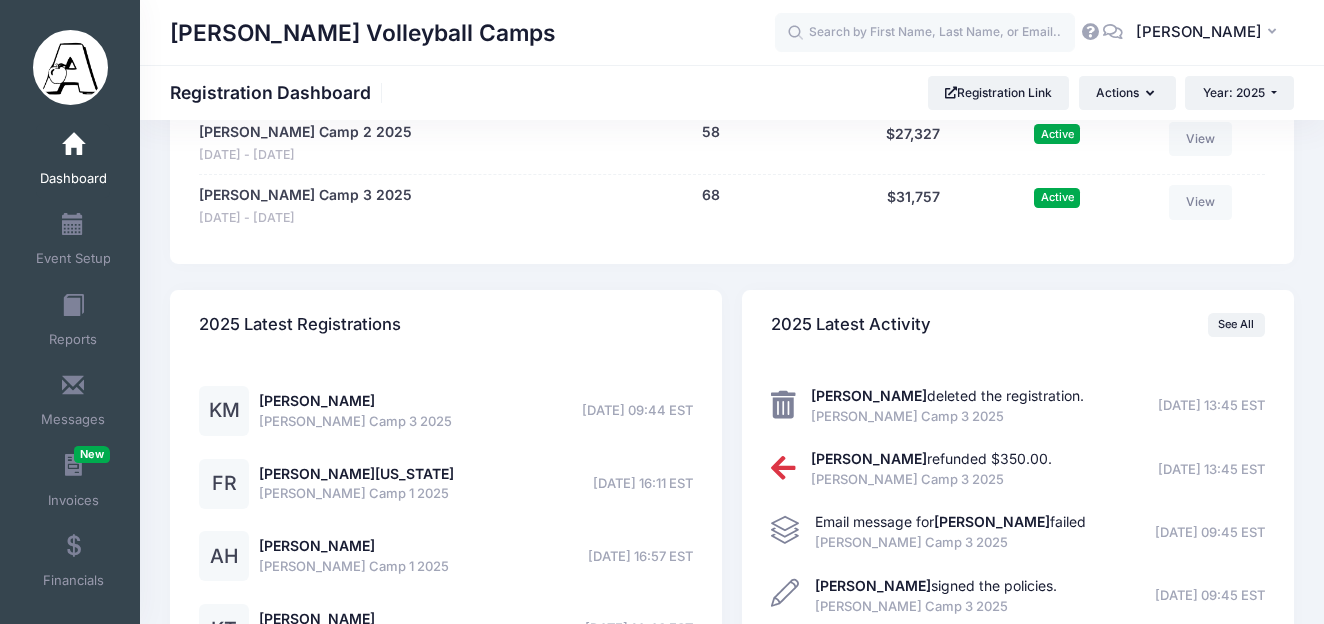 scroll, scrollTop: 1169, scrollLeft: 0, axis: vertical 